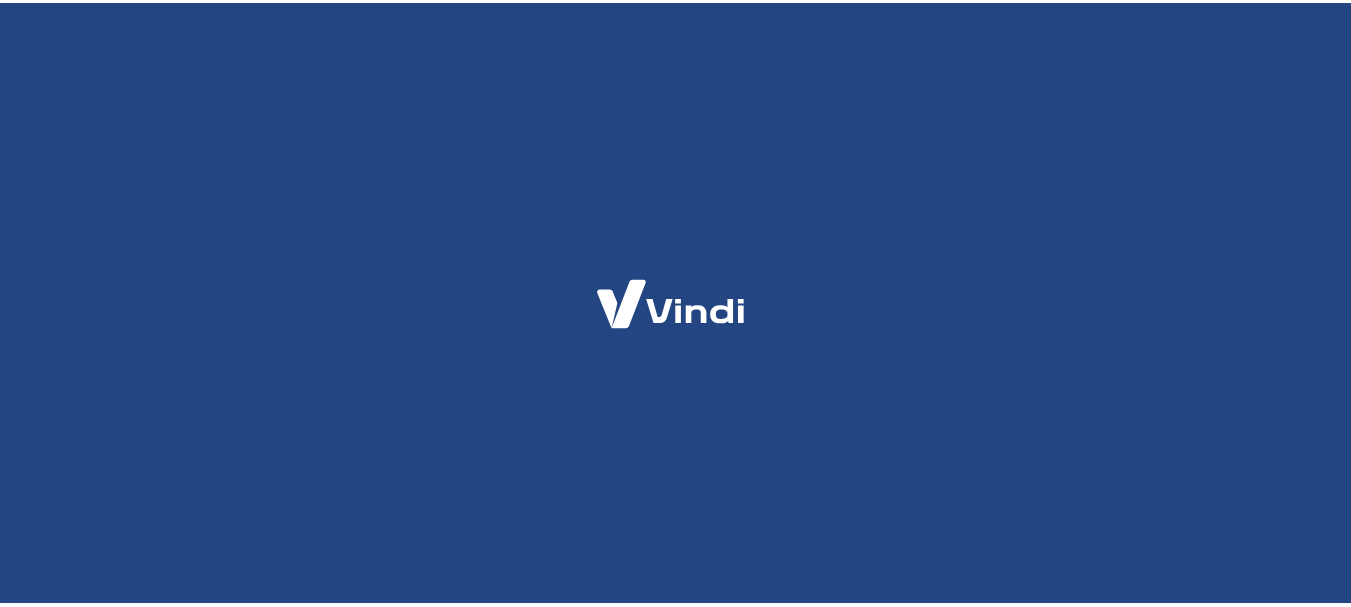 scroll, scrollTop: 0, scrollLeft: 0, axis: both 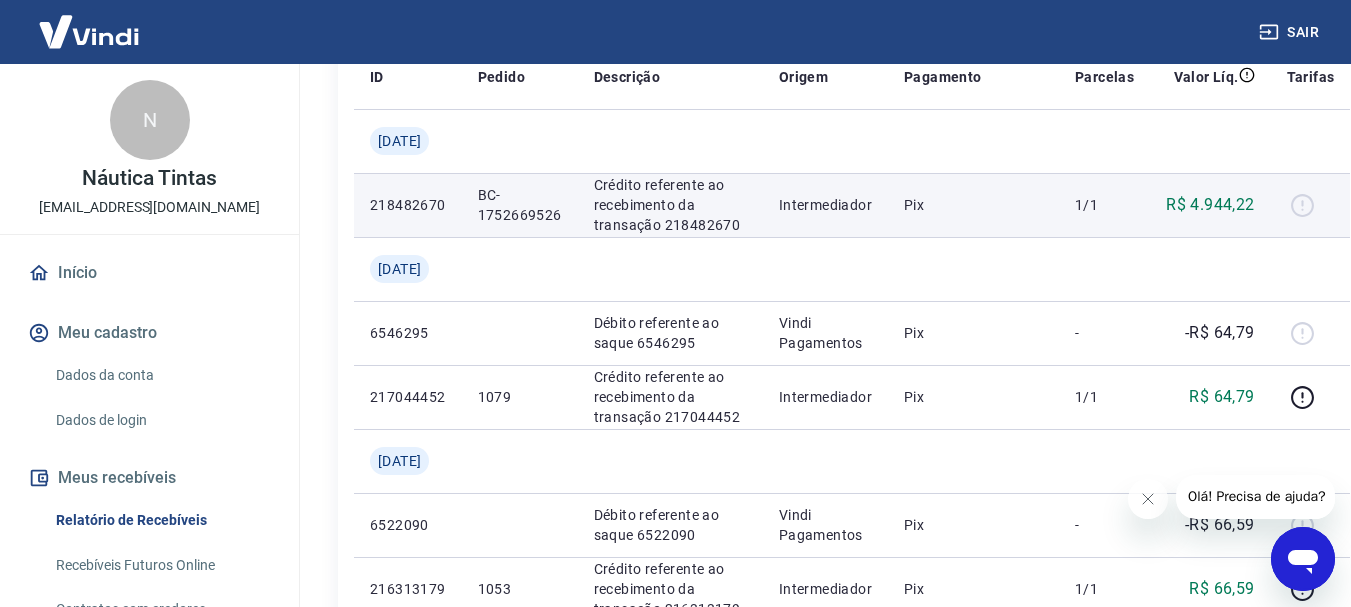 click at bounding box center (1311, 205) 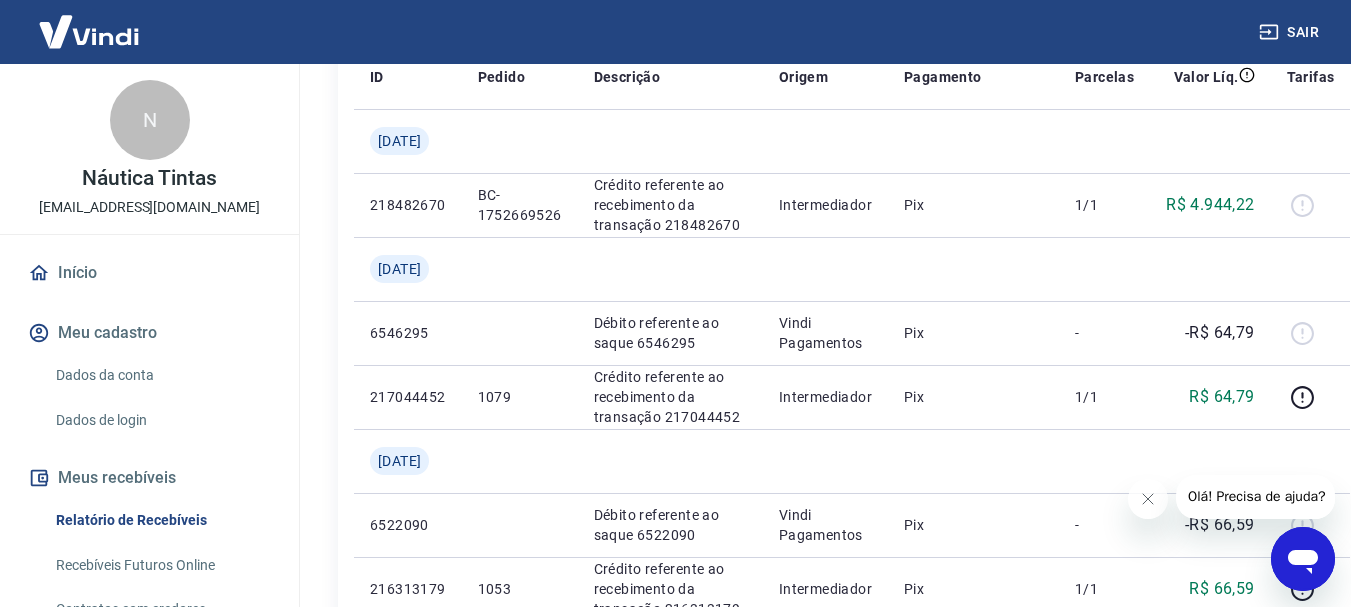 click 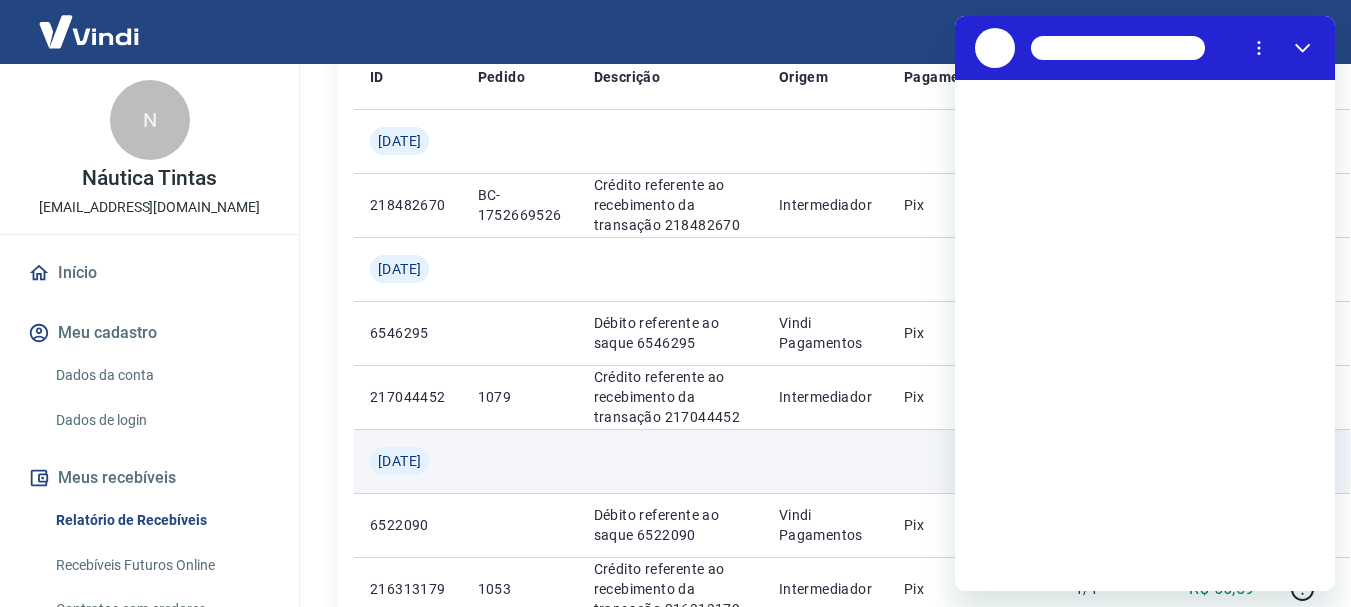 scroll, scrollTop: 0, scrollLeft: 0, axis: both 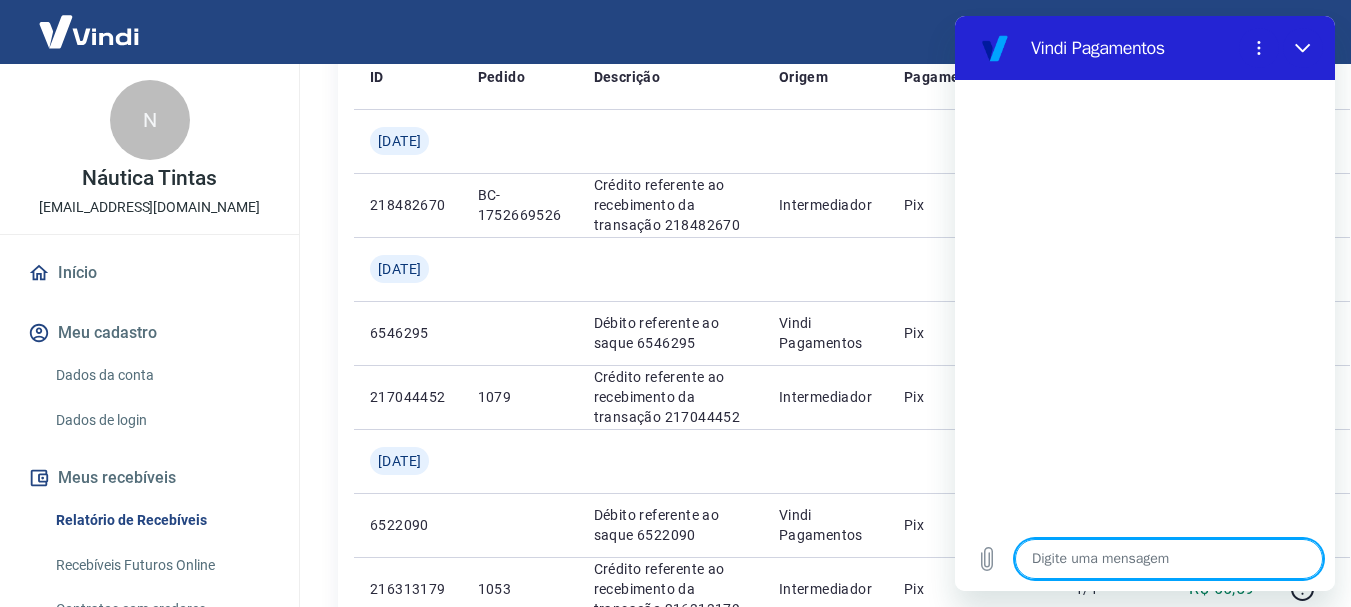 type on "A" 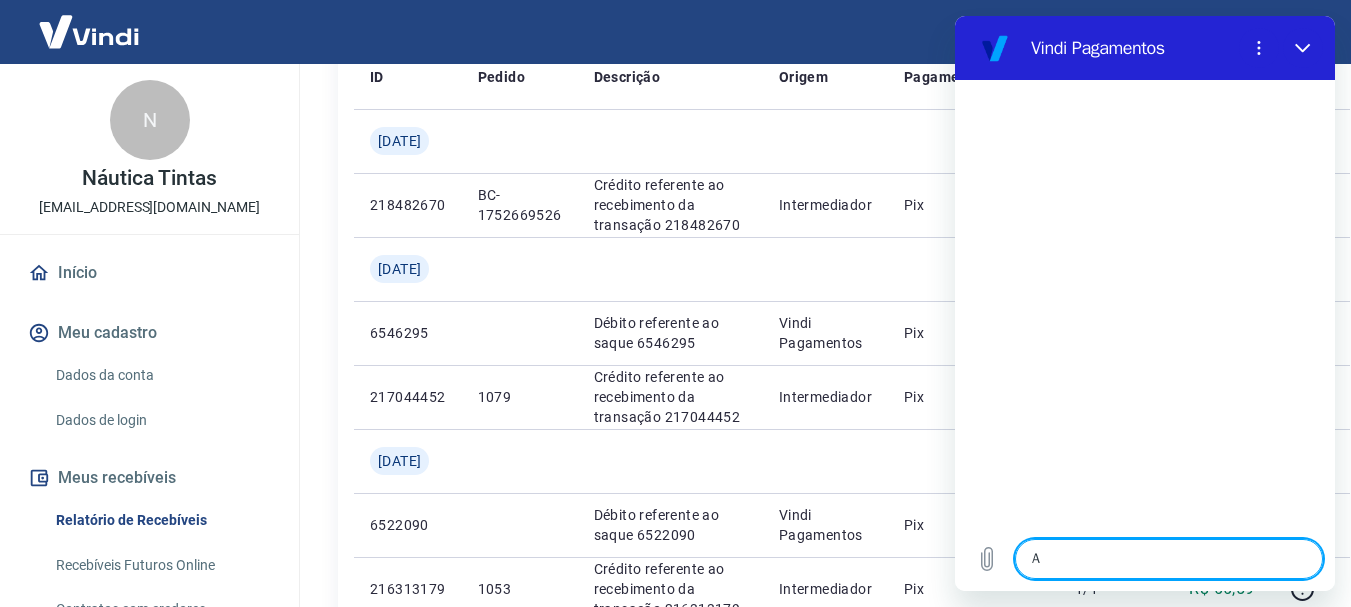 type on "At" 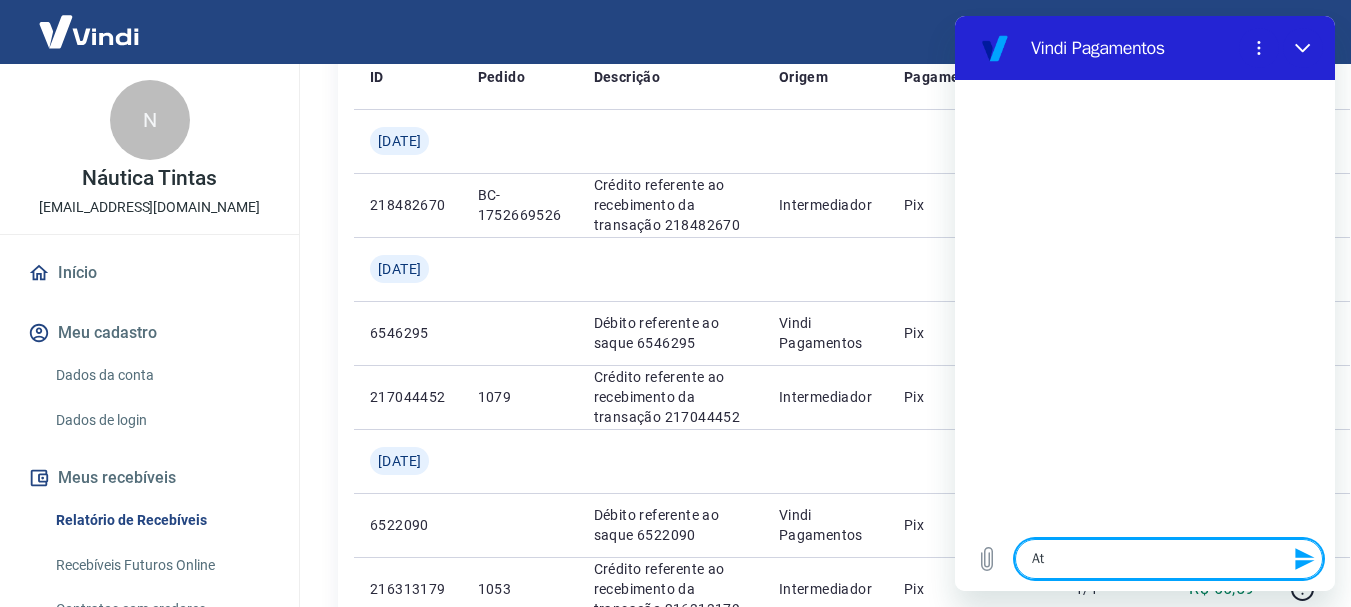 type on "Ate" 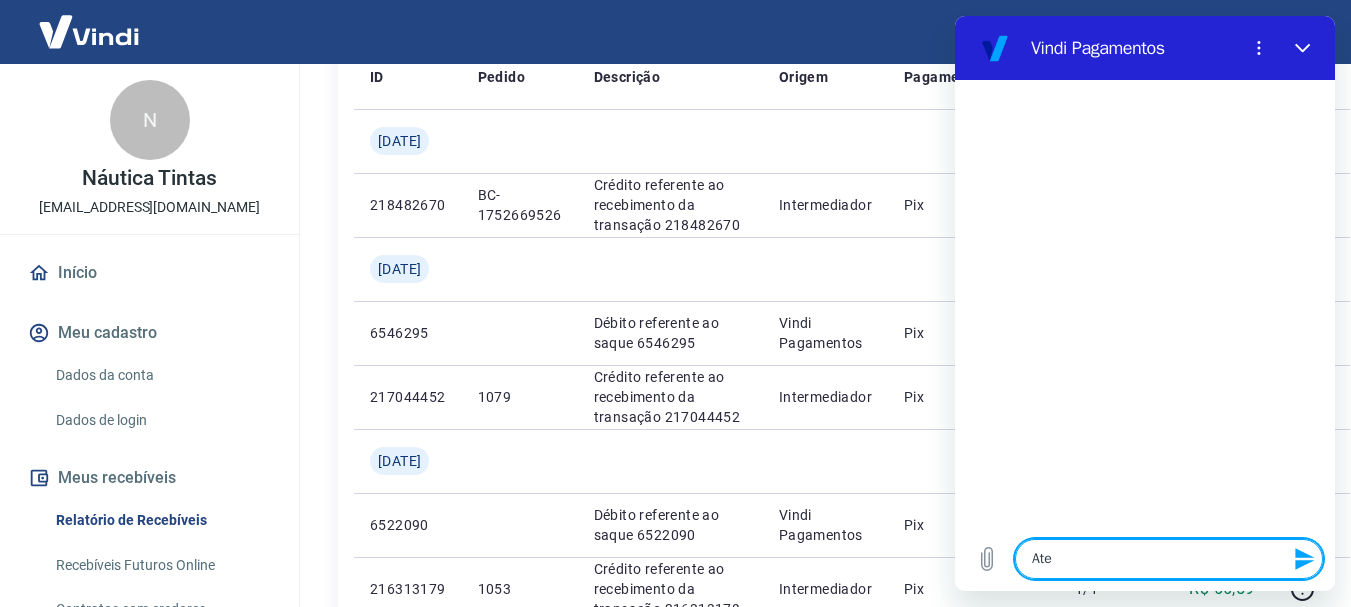 type on "Aten" 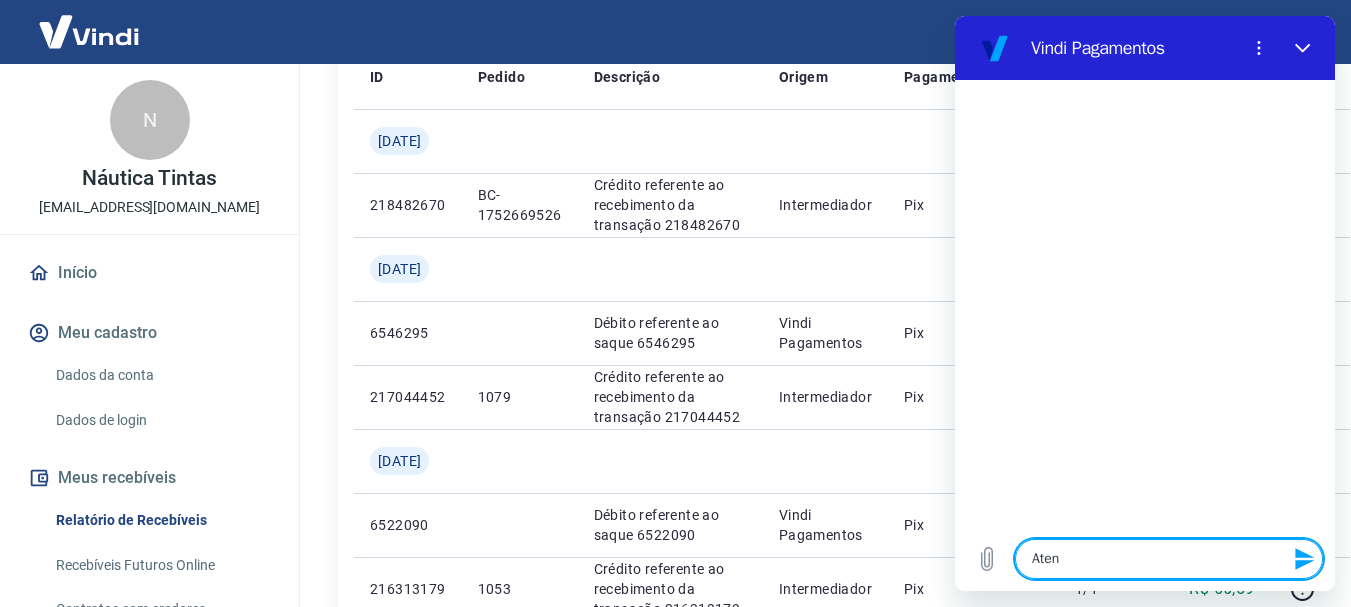 type on "Atend" 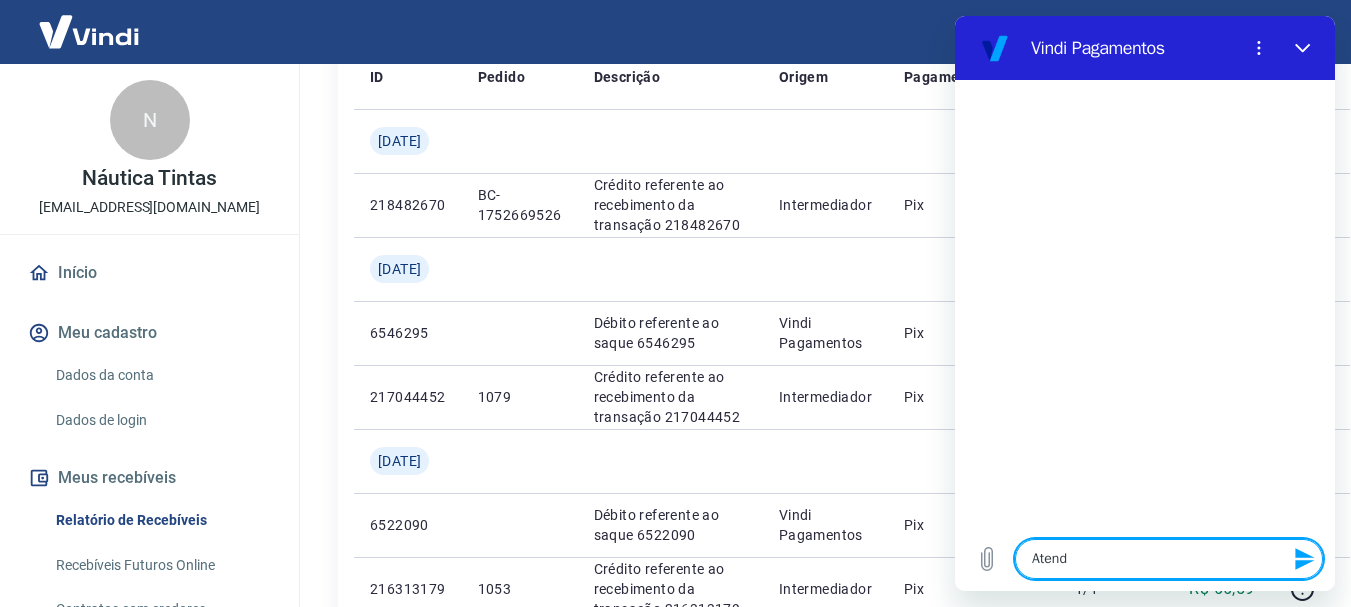 type on "Atende" 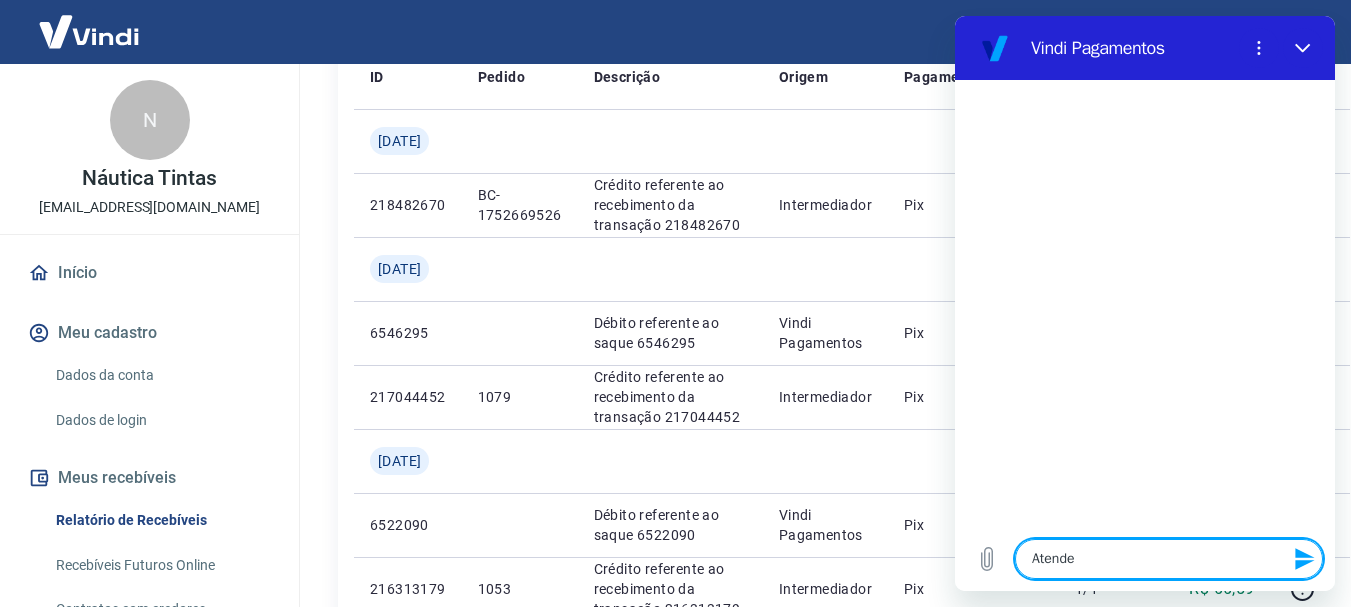 type on "Atenden" 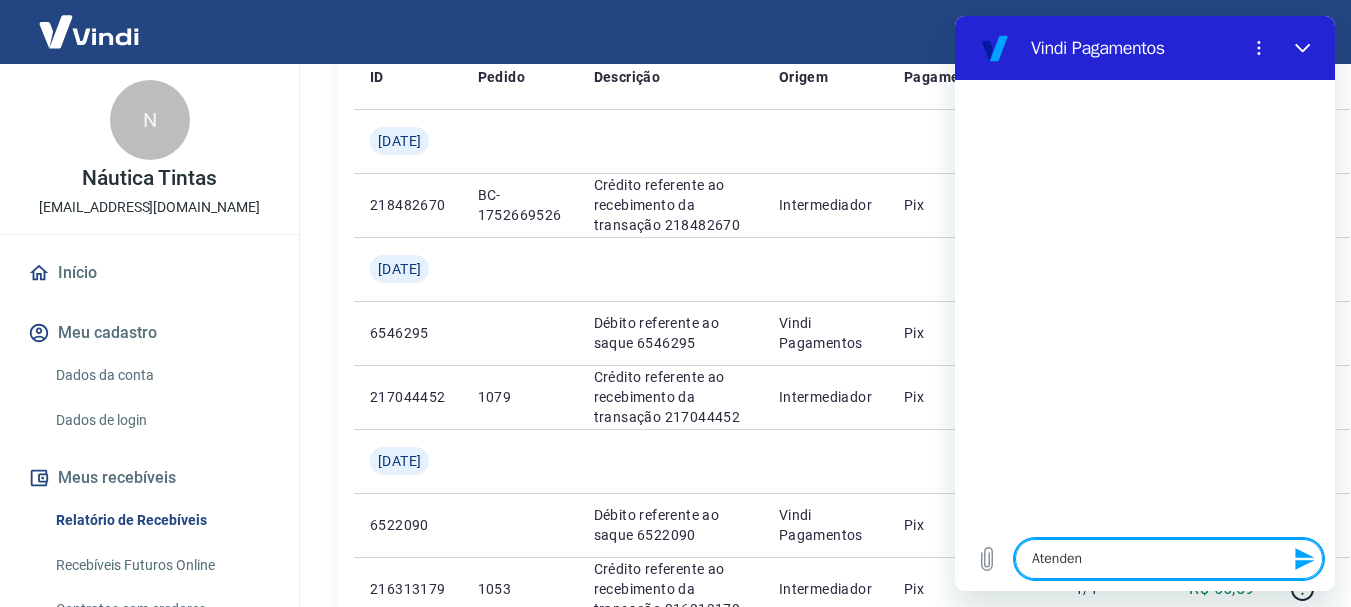 type on "Atendent" 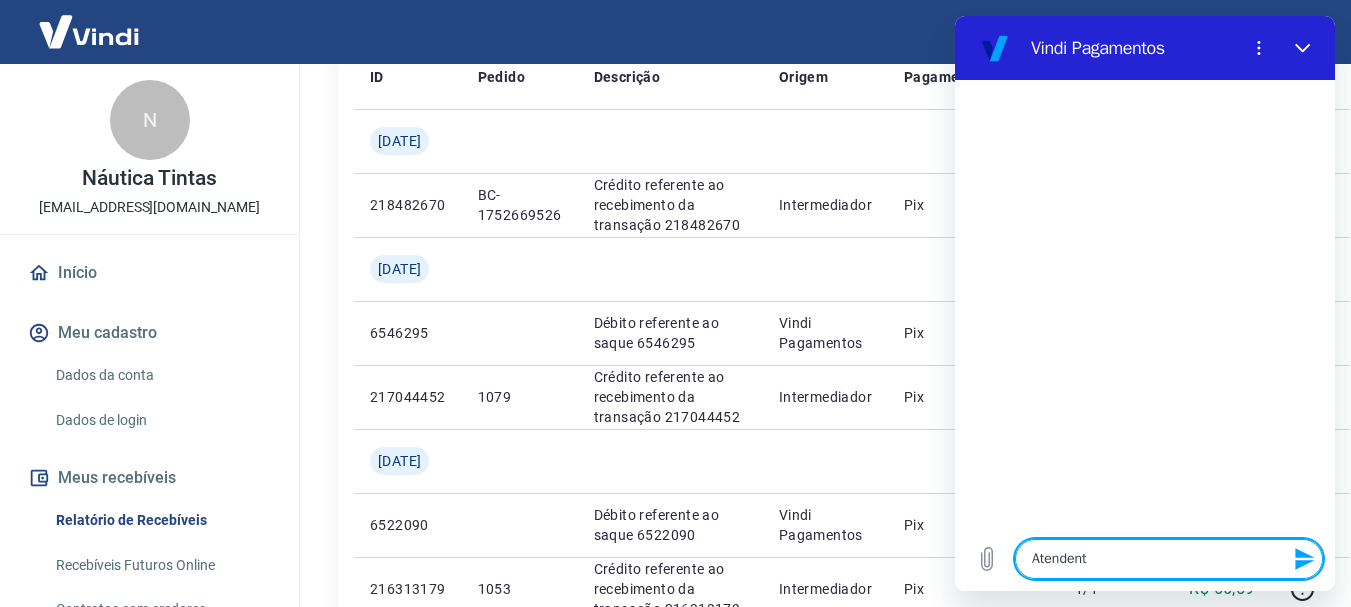 type on "Atendente" 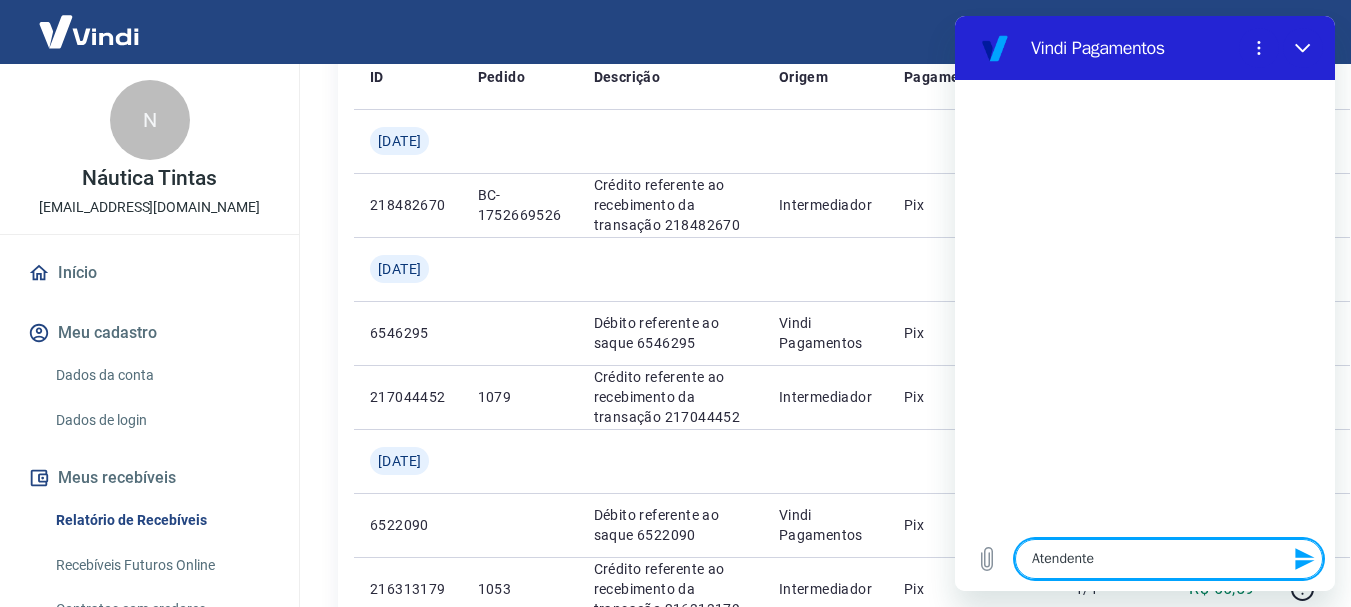 type on "Atendente" 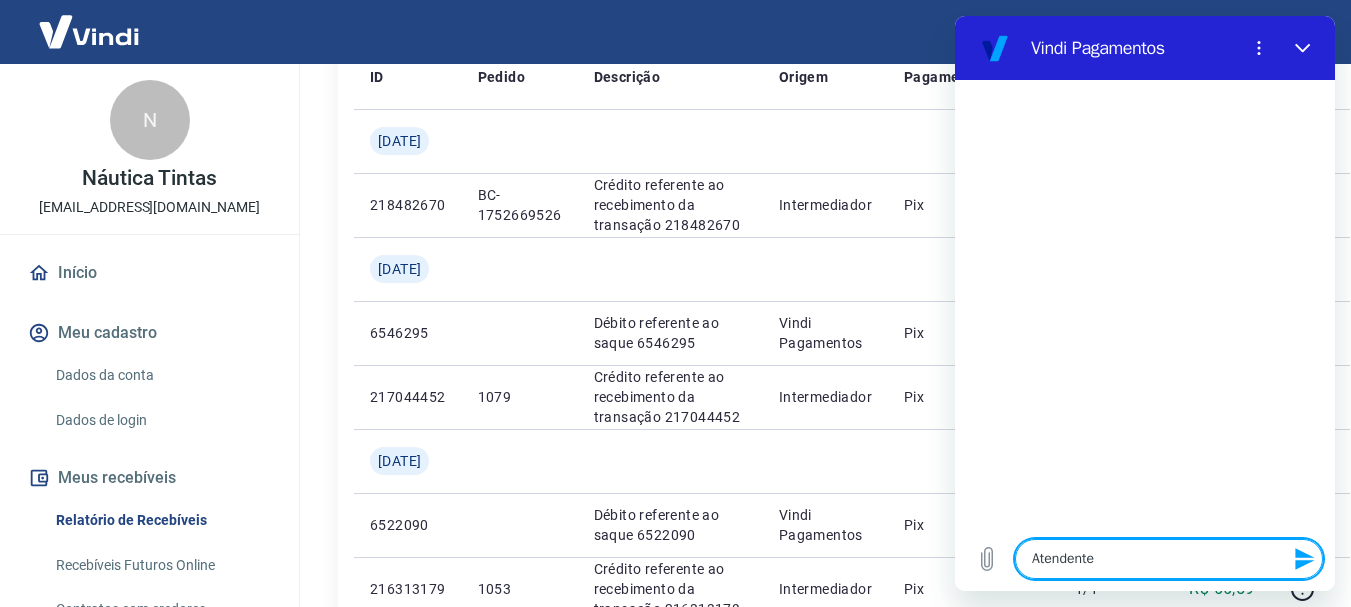 type 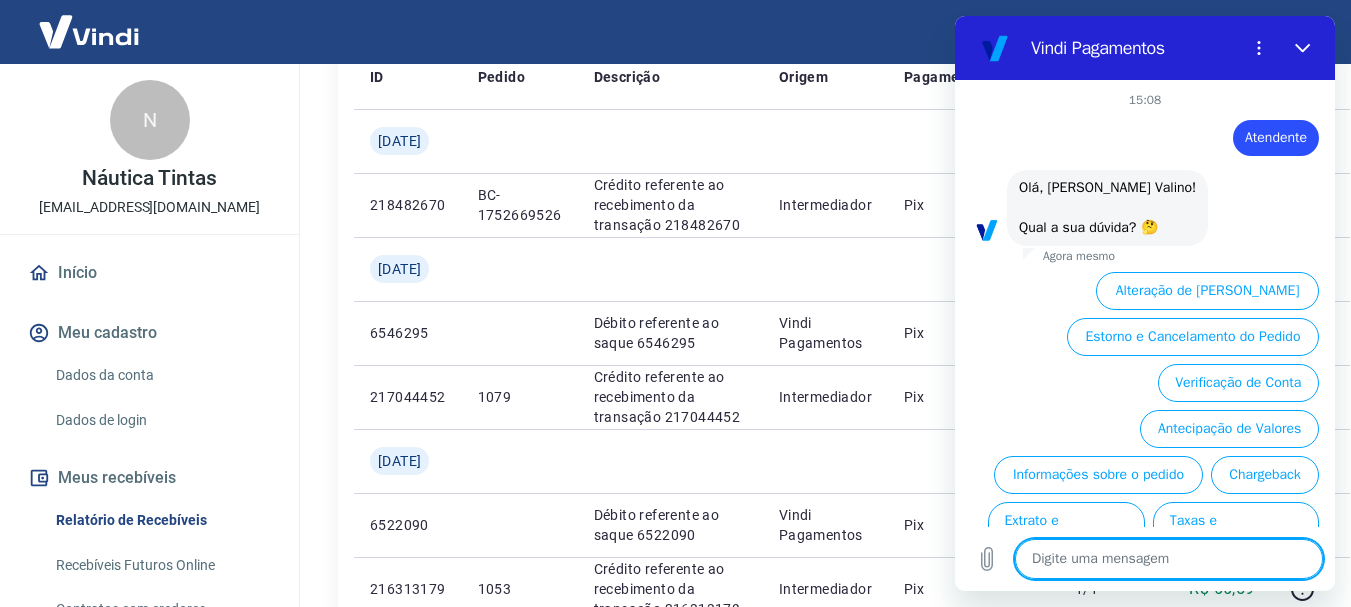 scroll, scrollTop: 110, scrollLeft: 0, axis: vertical 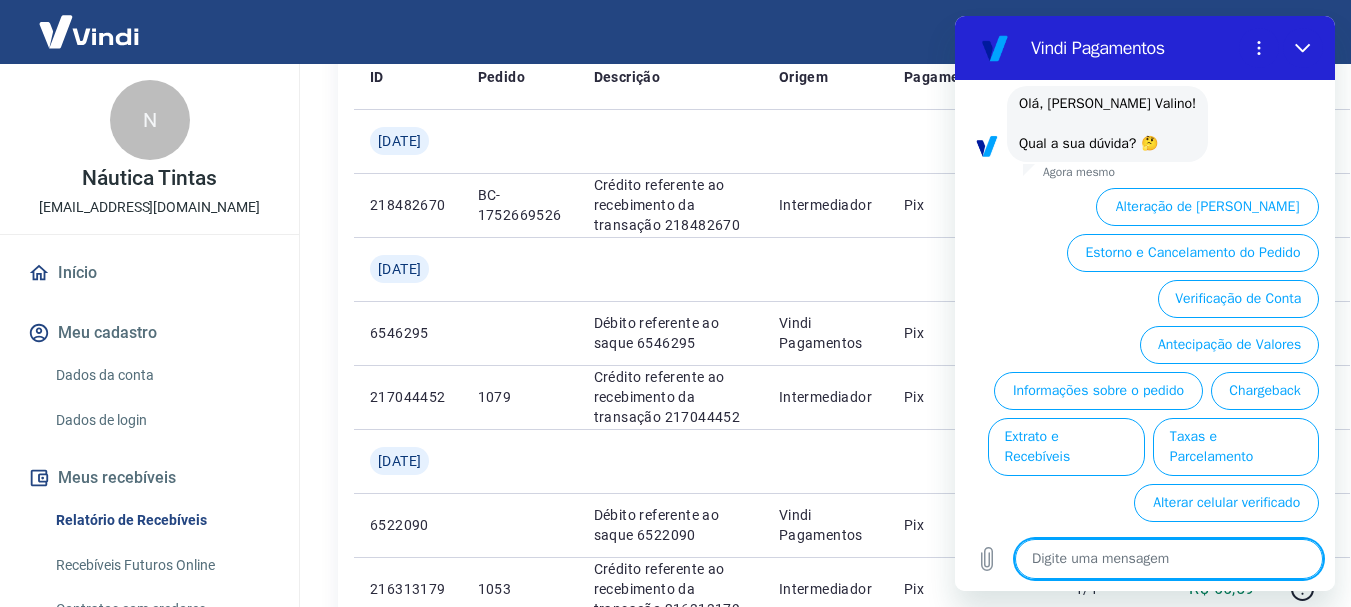 click on "Estorno e Cancelamento do Pedido" at bounding box center (1189, 249) 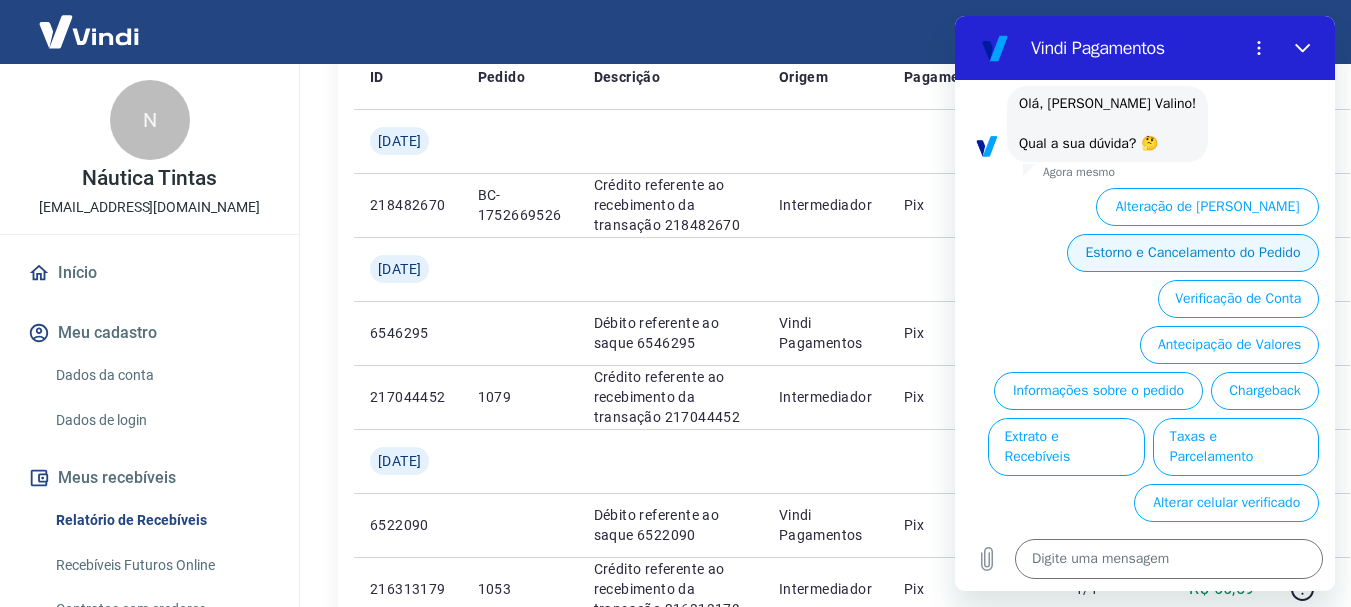 click on "Estorno e Cancelamento do Pedido" at bounding box center (1193, 253) 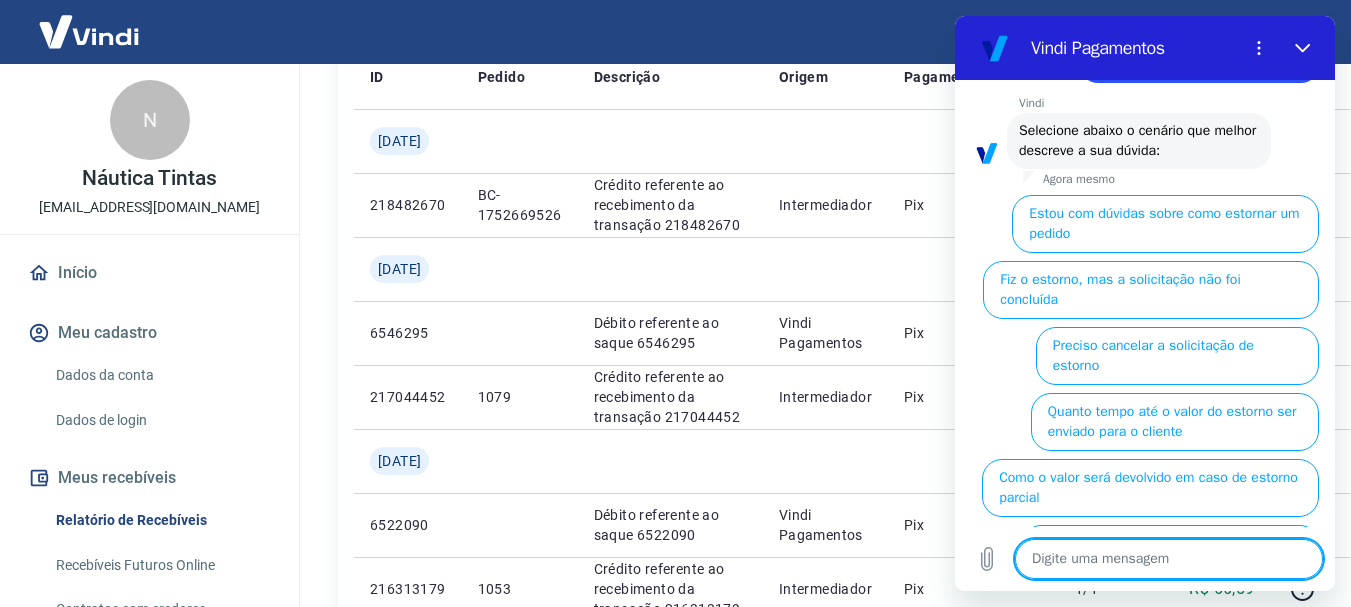 scroll, scrollTop: 212, scrollLeft: 0, axis: vertical 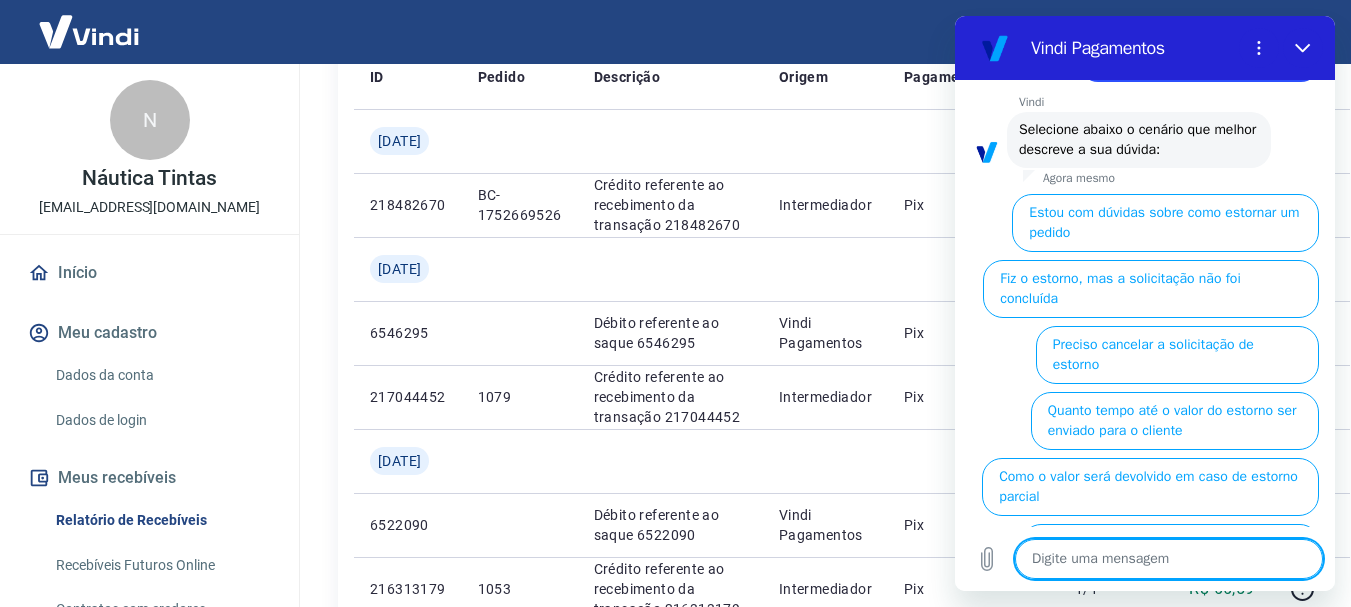 click at bounding box center (1169, 559) 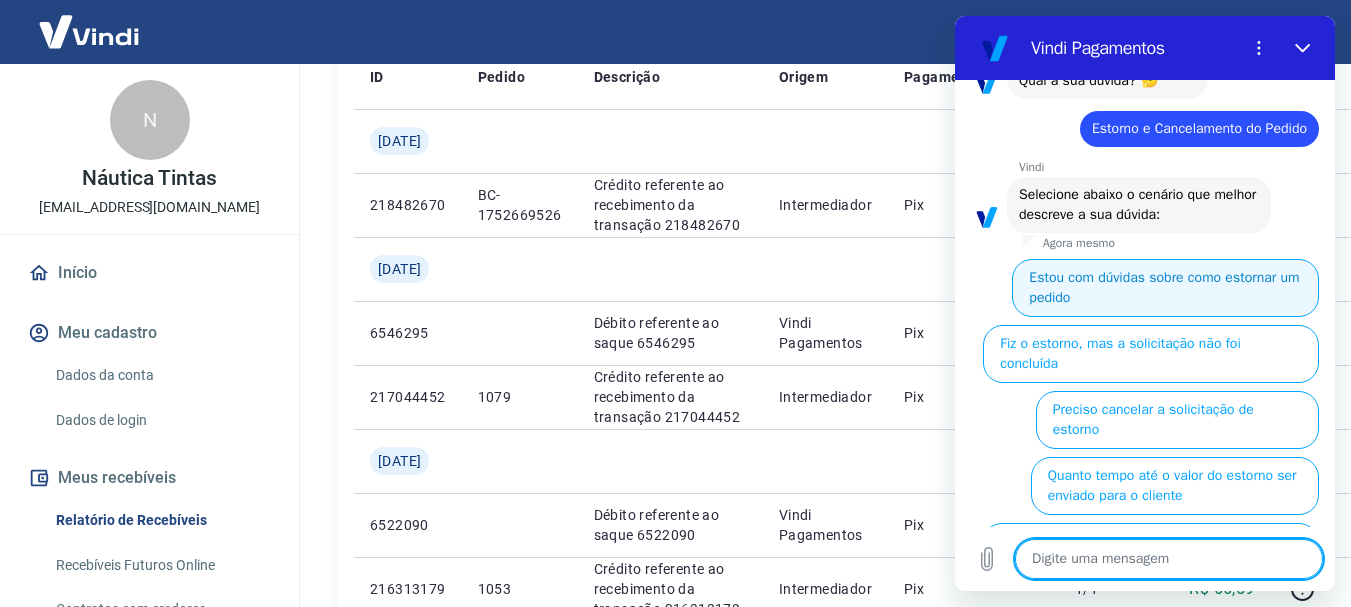 scroll, scrollTop: 112, scrollLeft: 0, axis: vertical 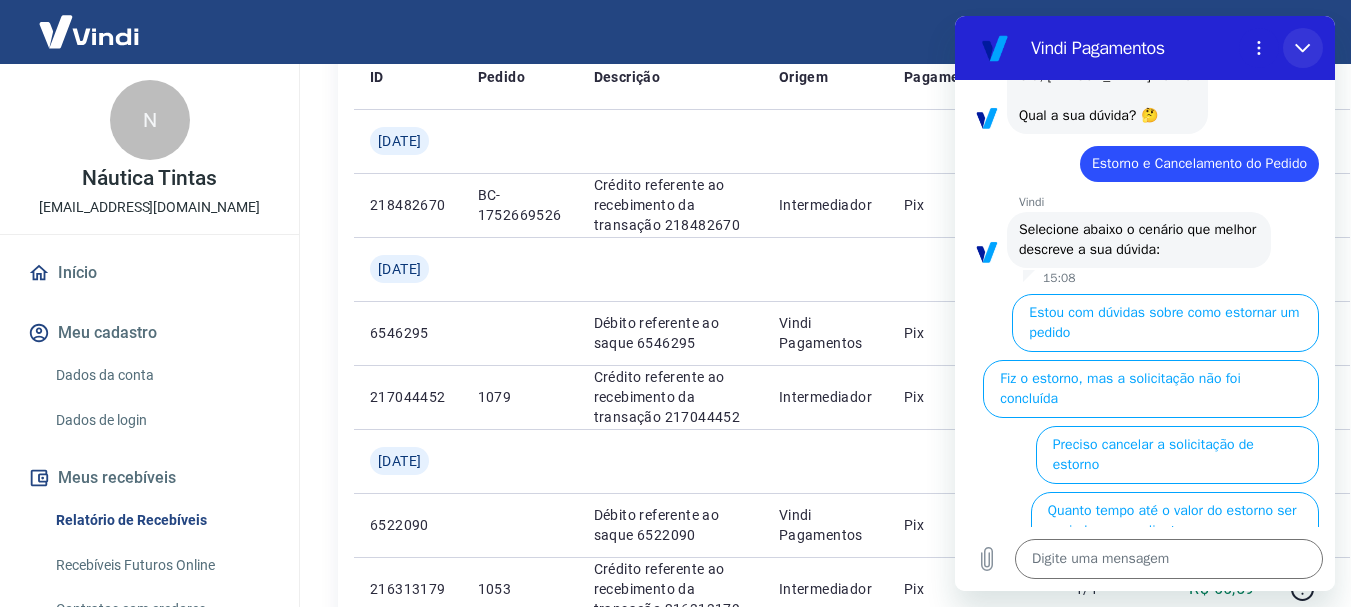 drag, startPoint x: 1301, startPoint y: 41, endPoint x: 2238, endPoint y: 72, distance: 937.5127 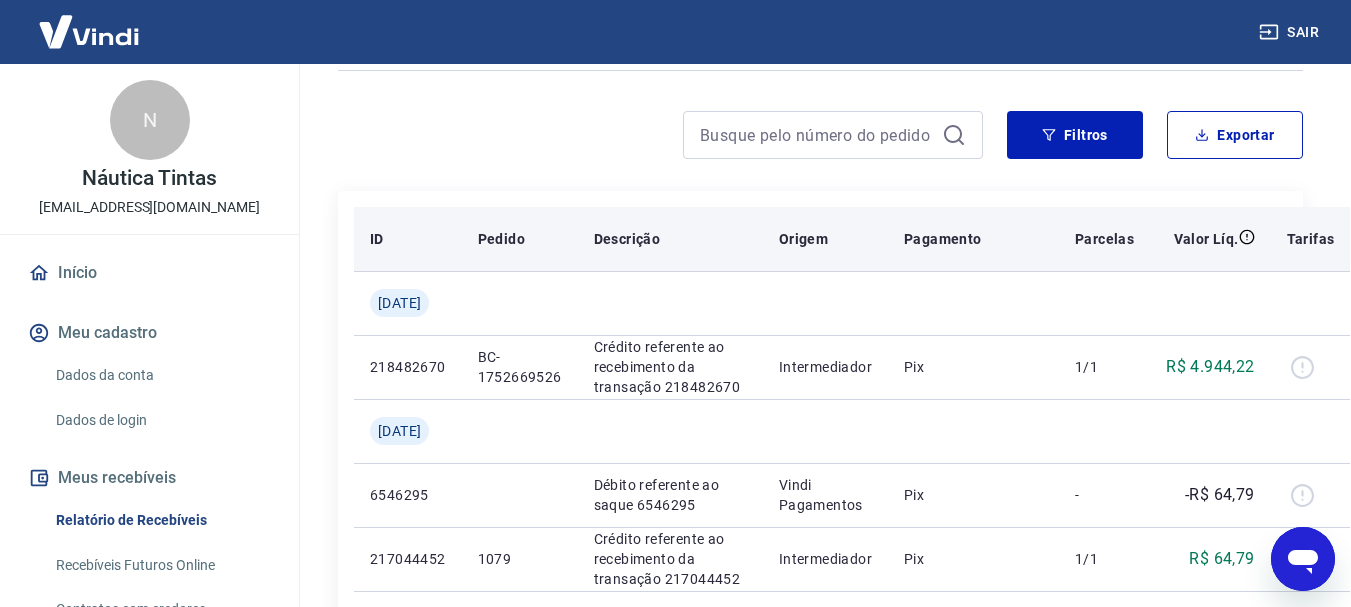 scroll, scrollTop: 100, scrollLeft: 0, axis: vertical 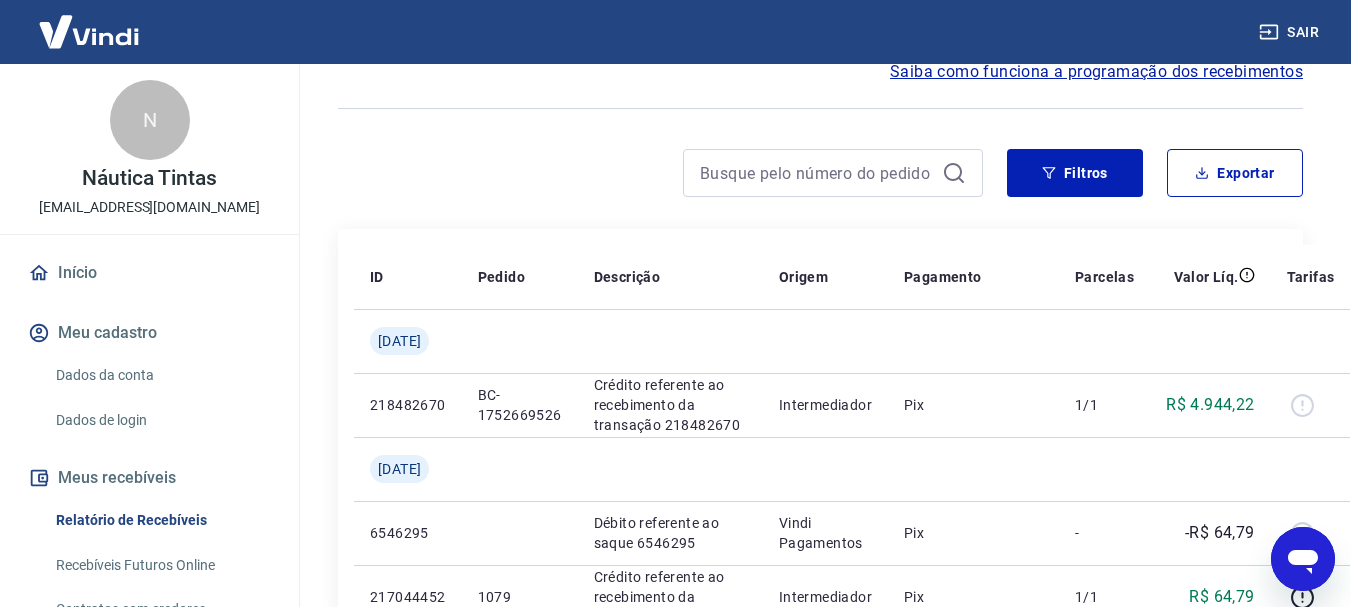 click at bounding box center (89, 31) 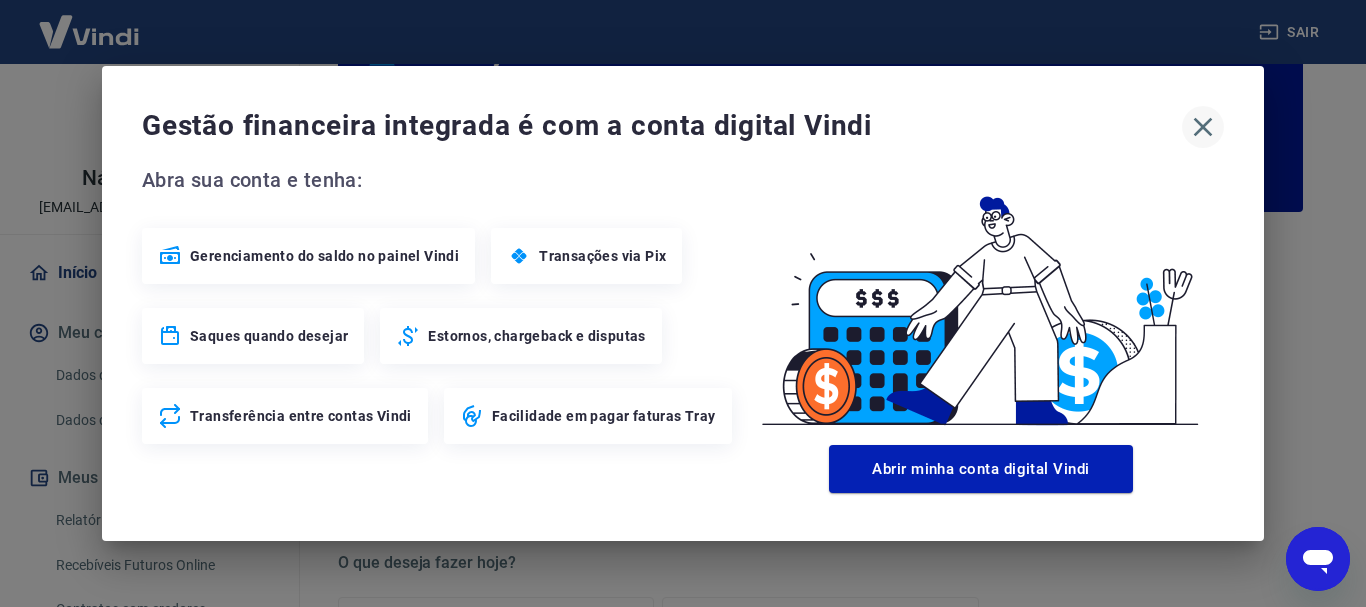 click 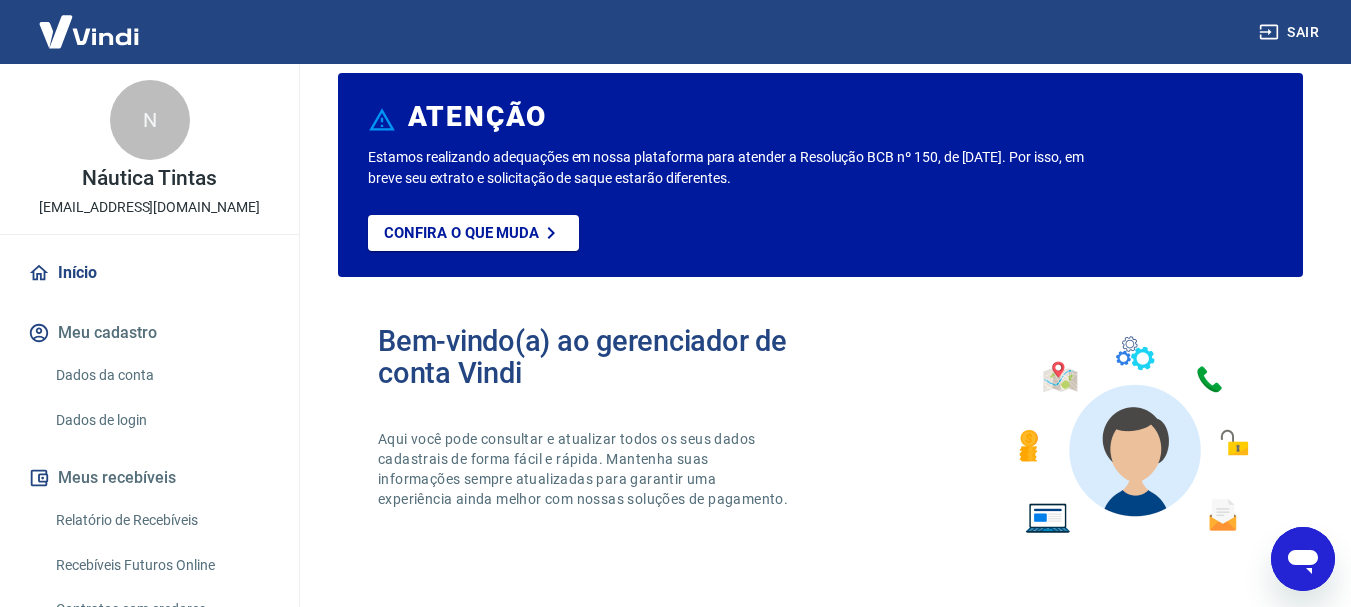 scroll, scrollTop: 0, scrollLeft: 0, axis: both 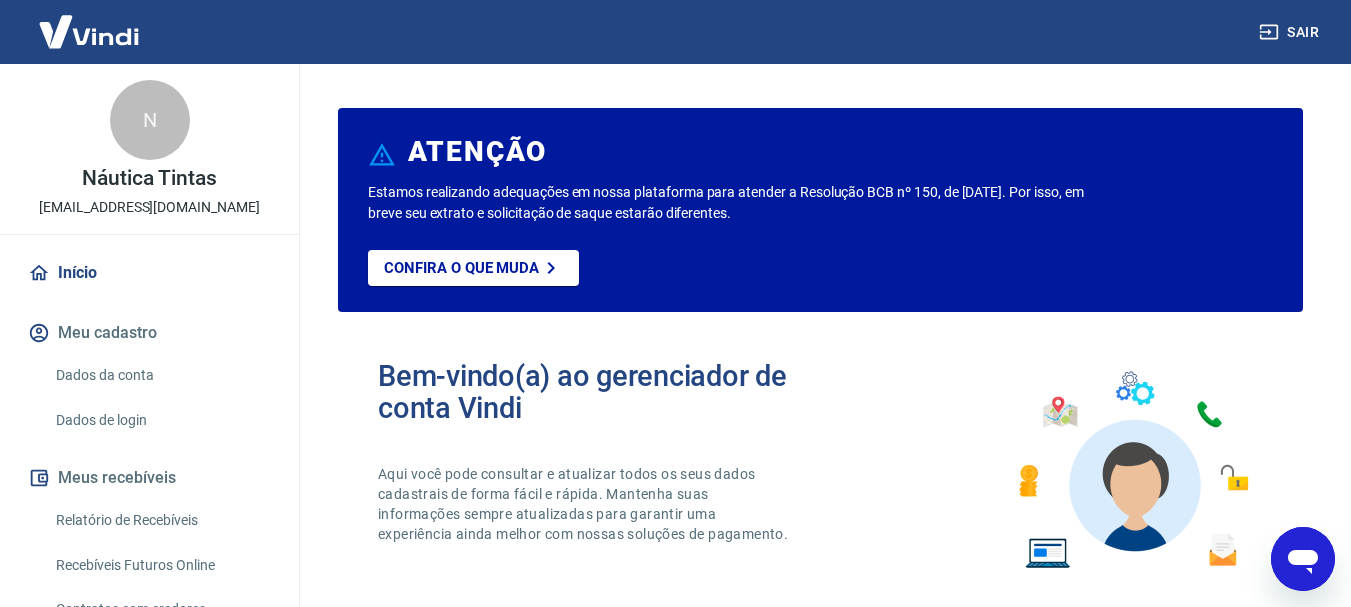 click at bounding box center (89, 31) 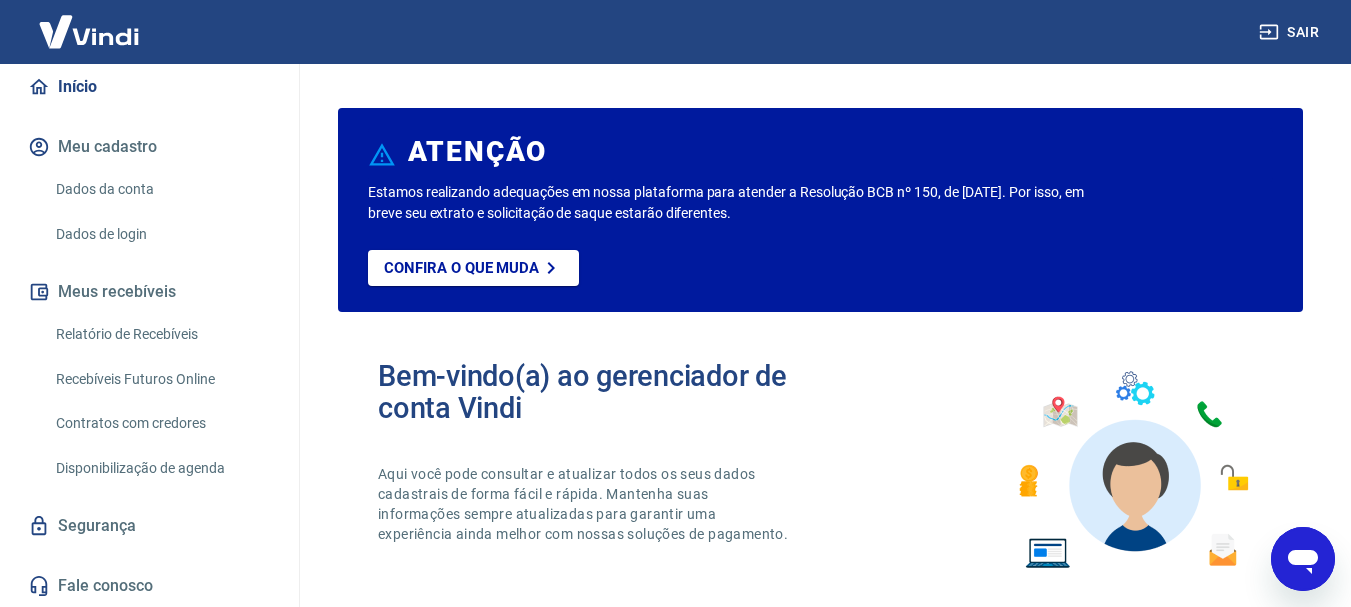 scroll, scrollTop: 187, scrollLeft: 0, axis: vertical 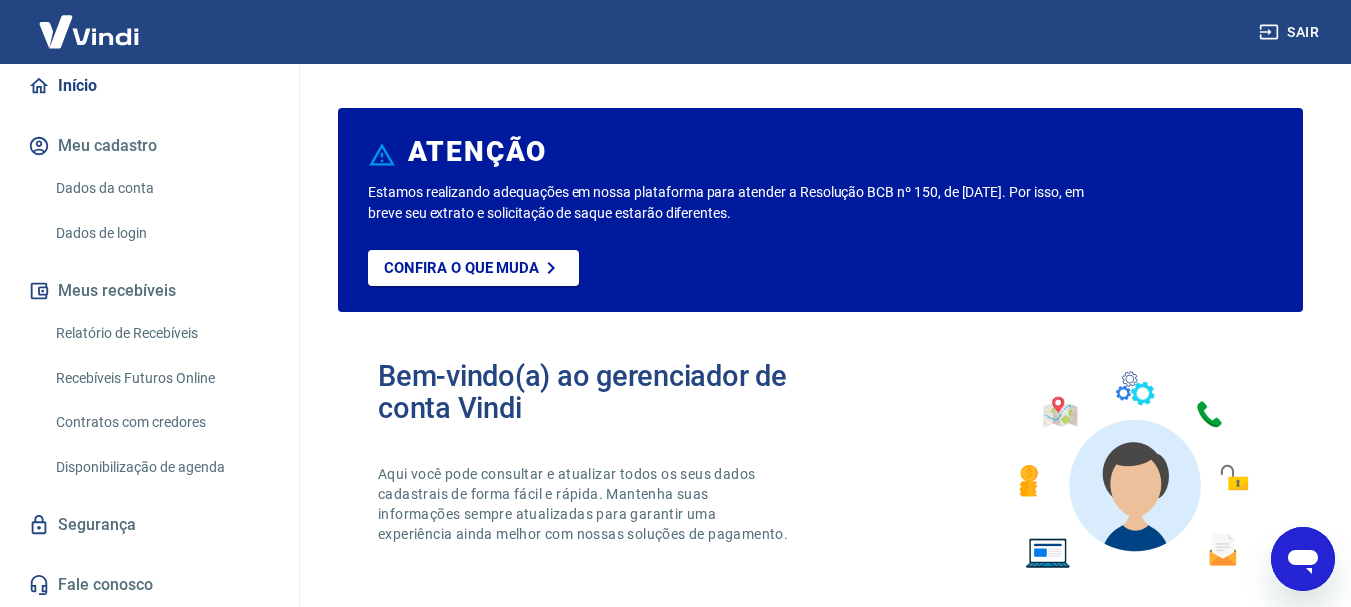 type on "x" 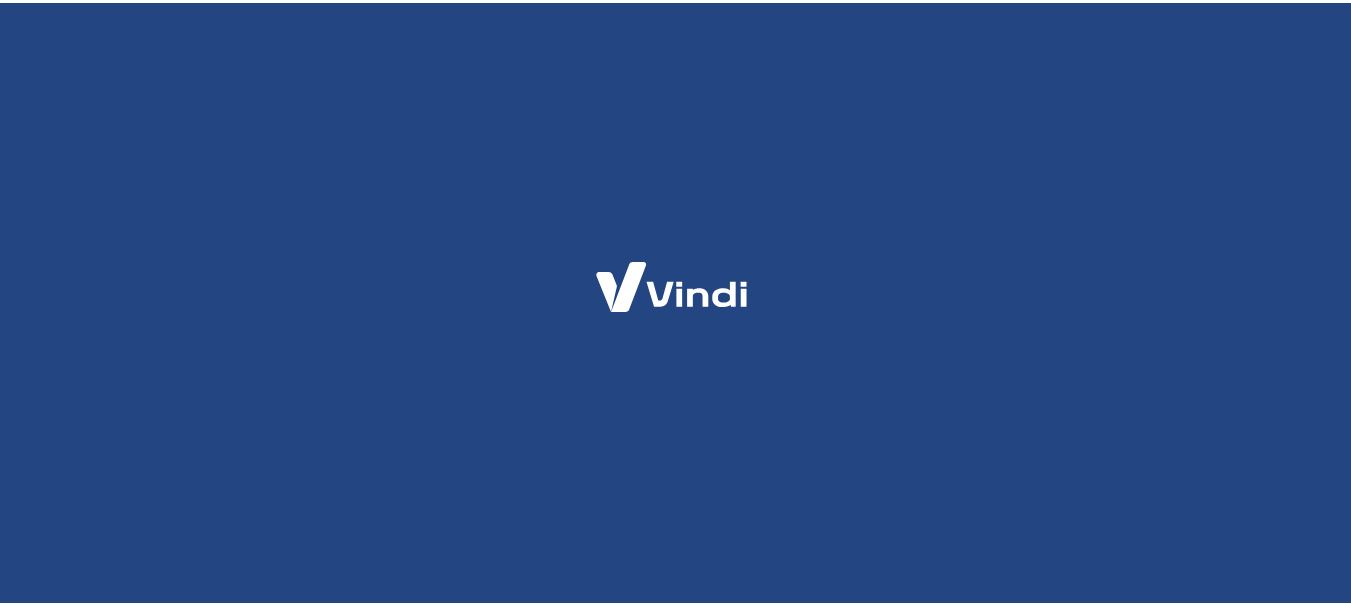 scroll, scrollTop: 0, scrollLeft: 0, axis: both 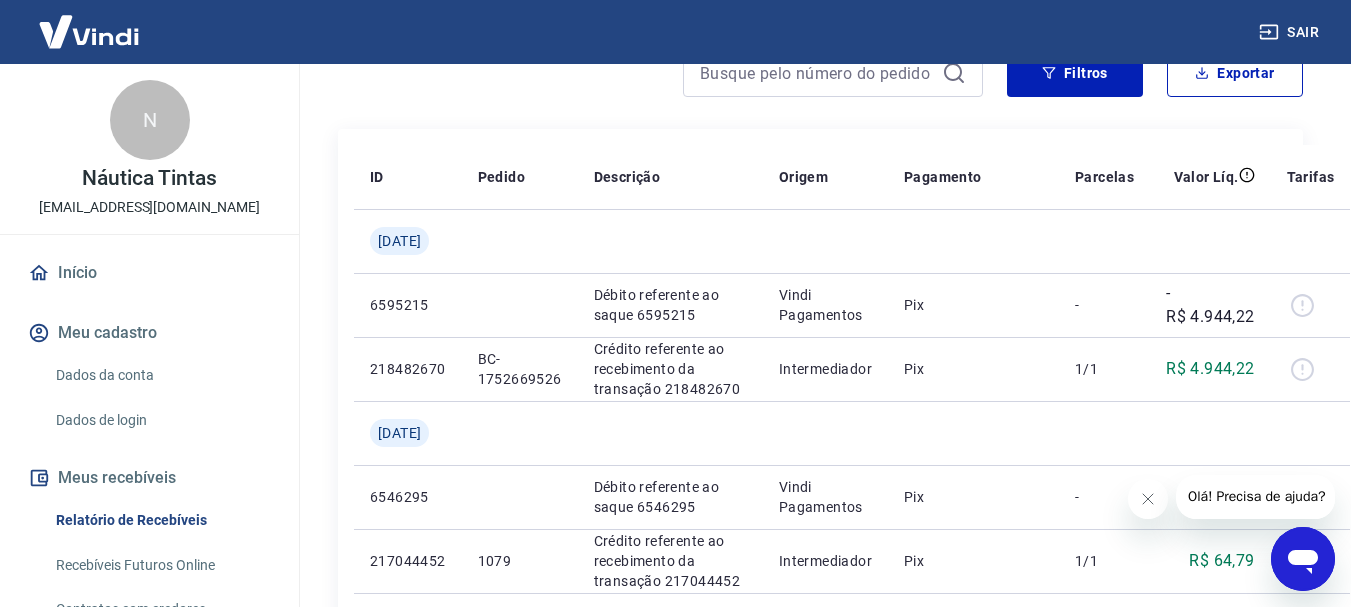 click at bounding box center (89, 31) 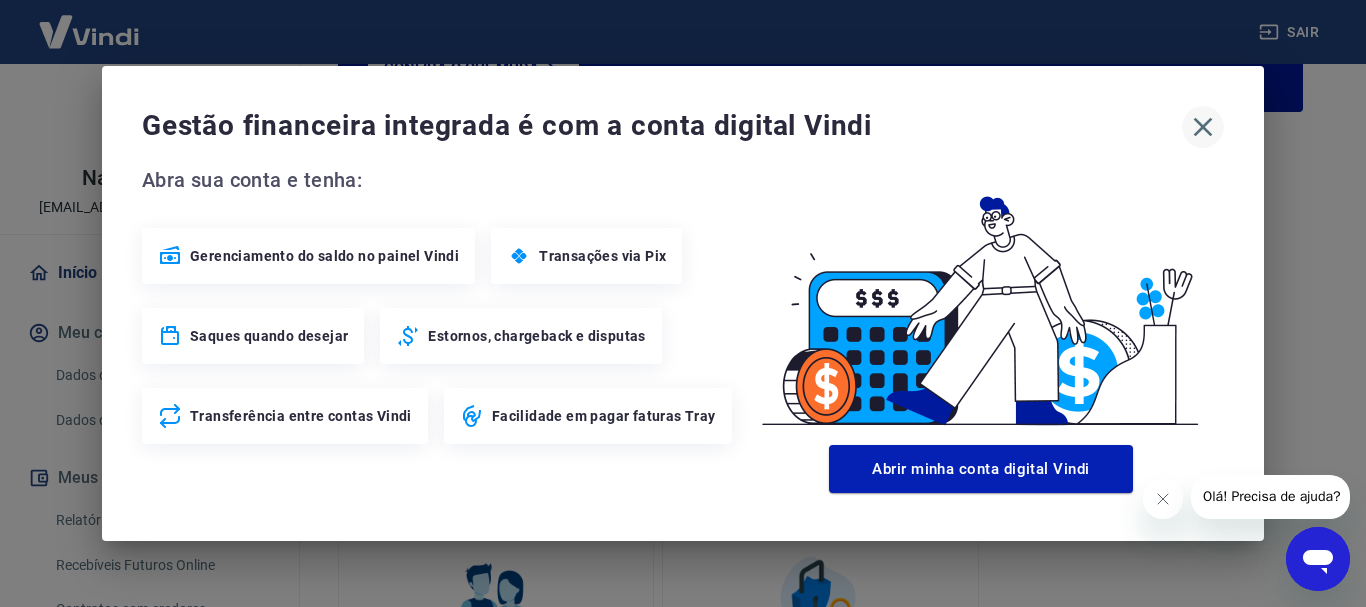 click 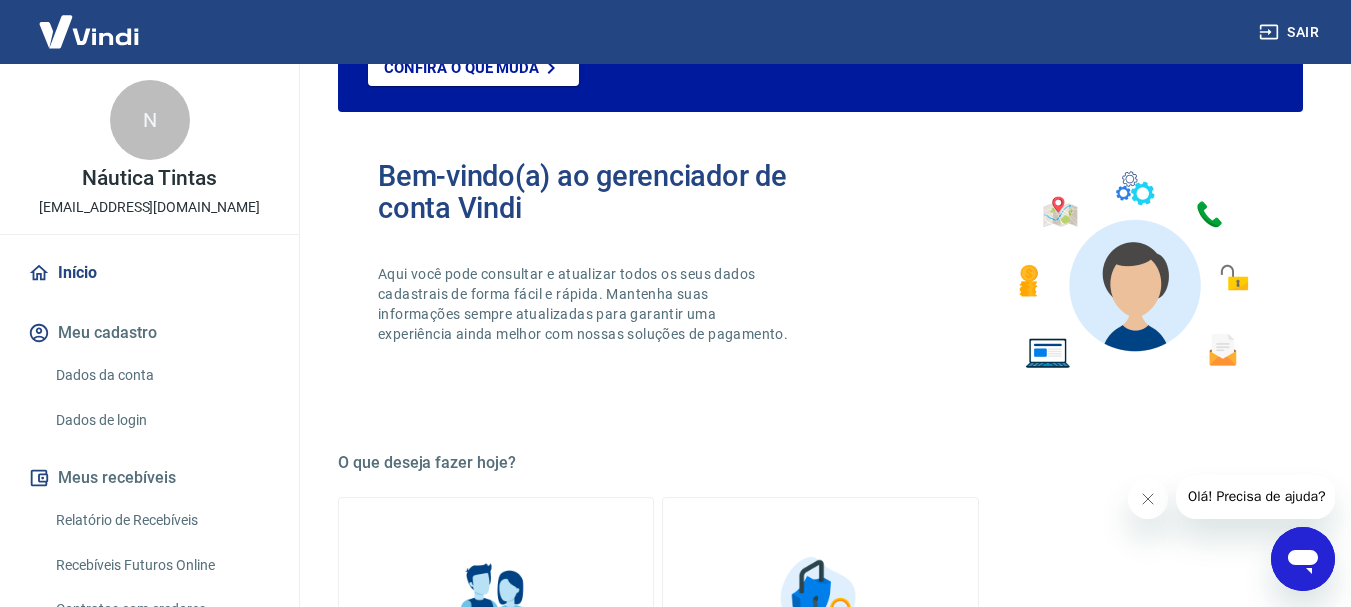 click at bounding box center (89, 31) 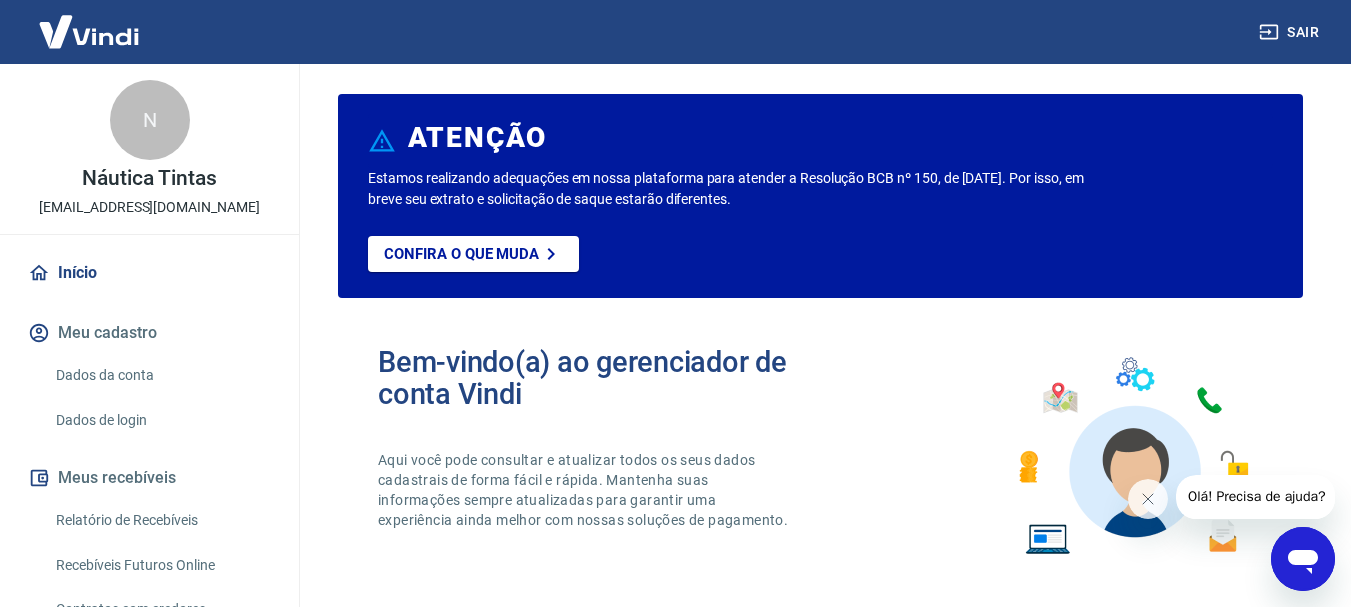 scroll, scrollTop: 0, scrollLeft: 0, axis: both 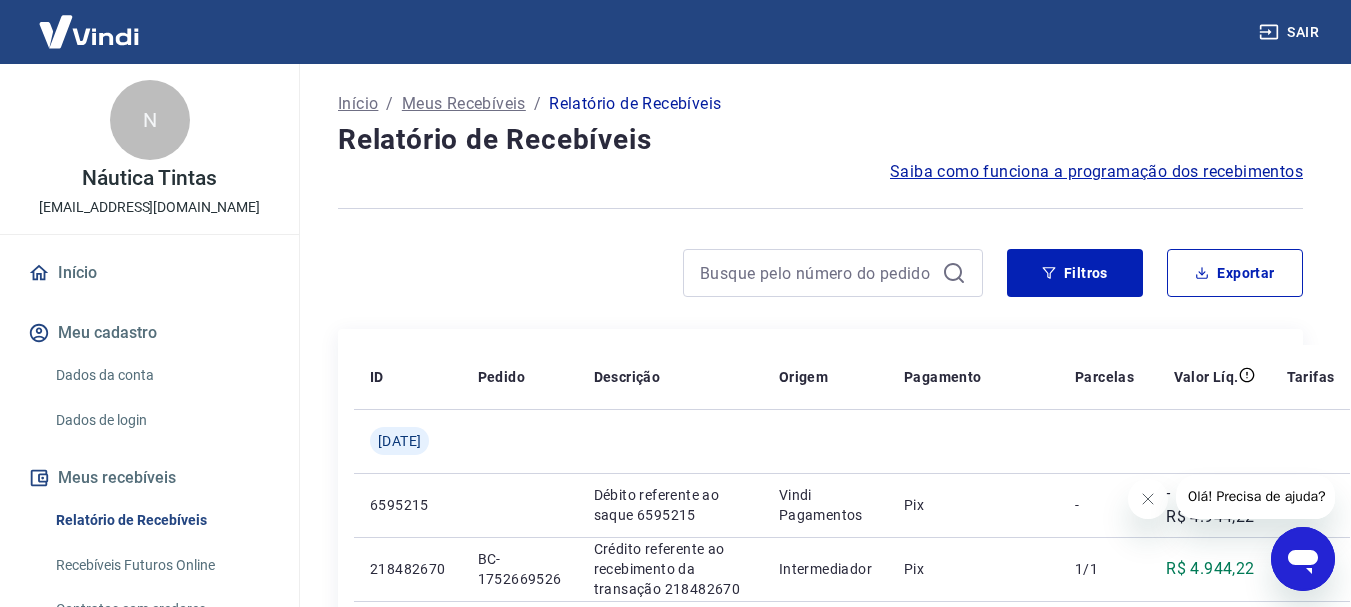 click at bounding box center (89, 31) 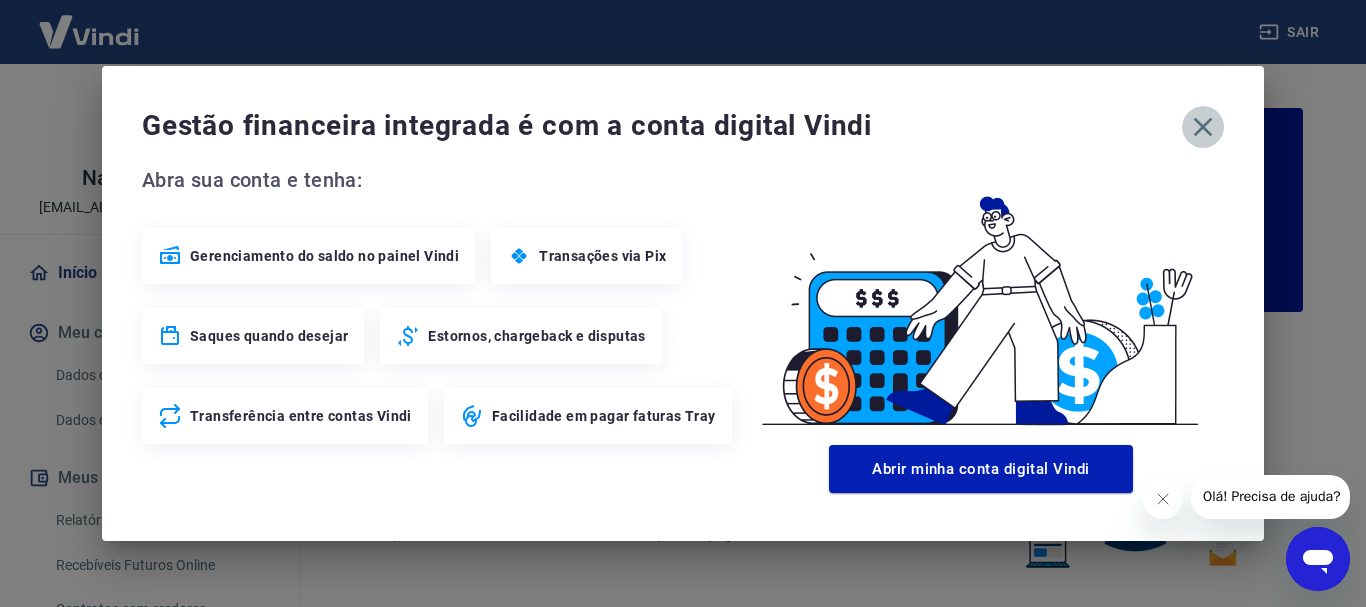 click 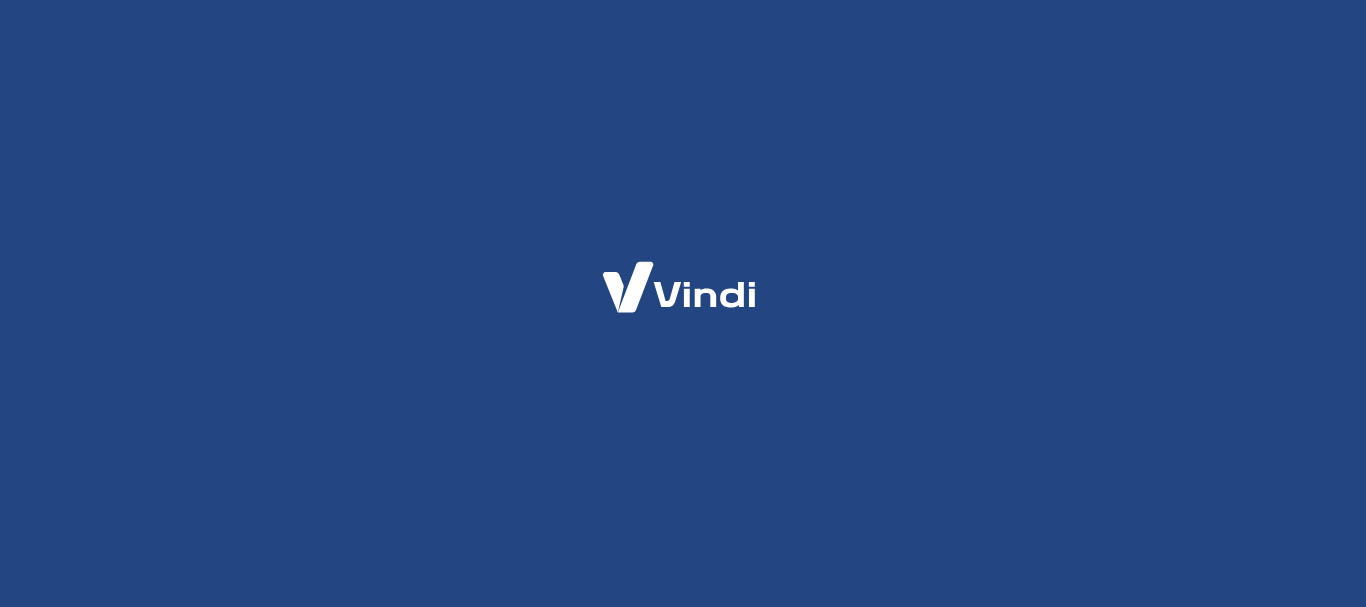 scroll, scrollTop: 0, scrollLeft: 0, axis: both 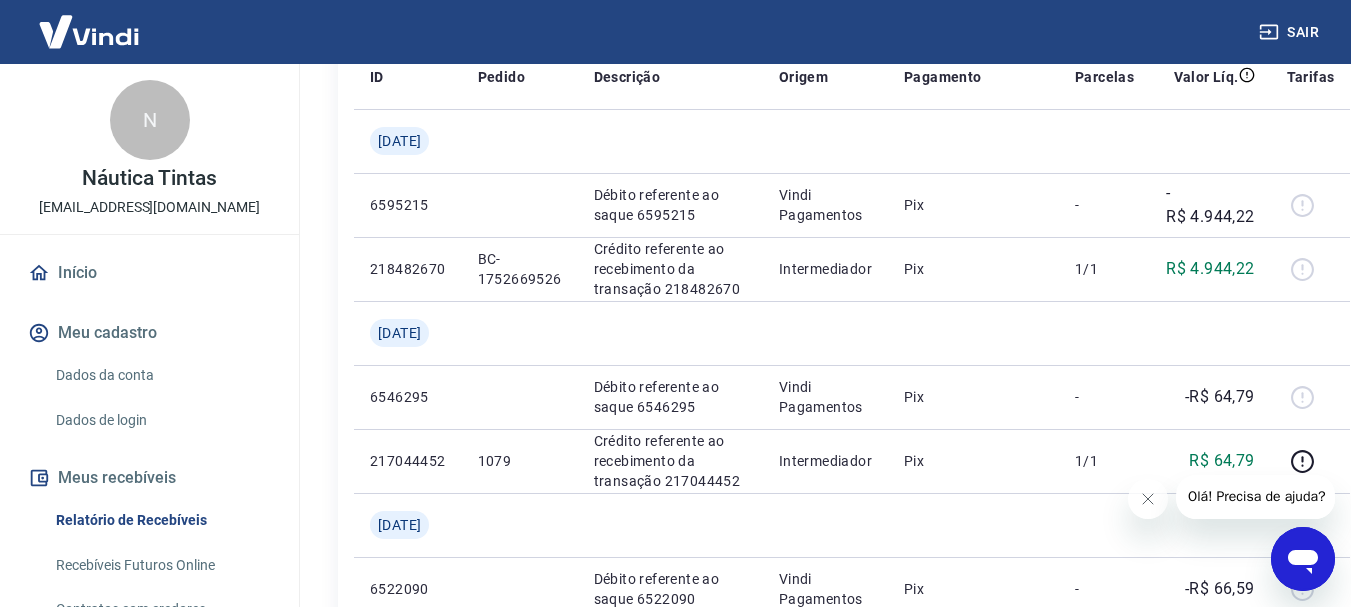 click at bounding box center [89, 31] 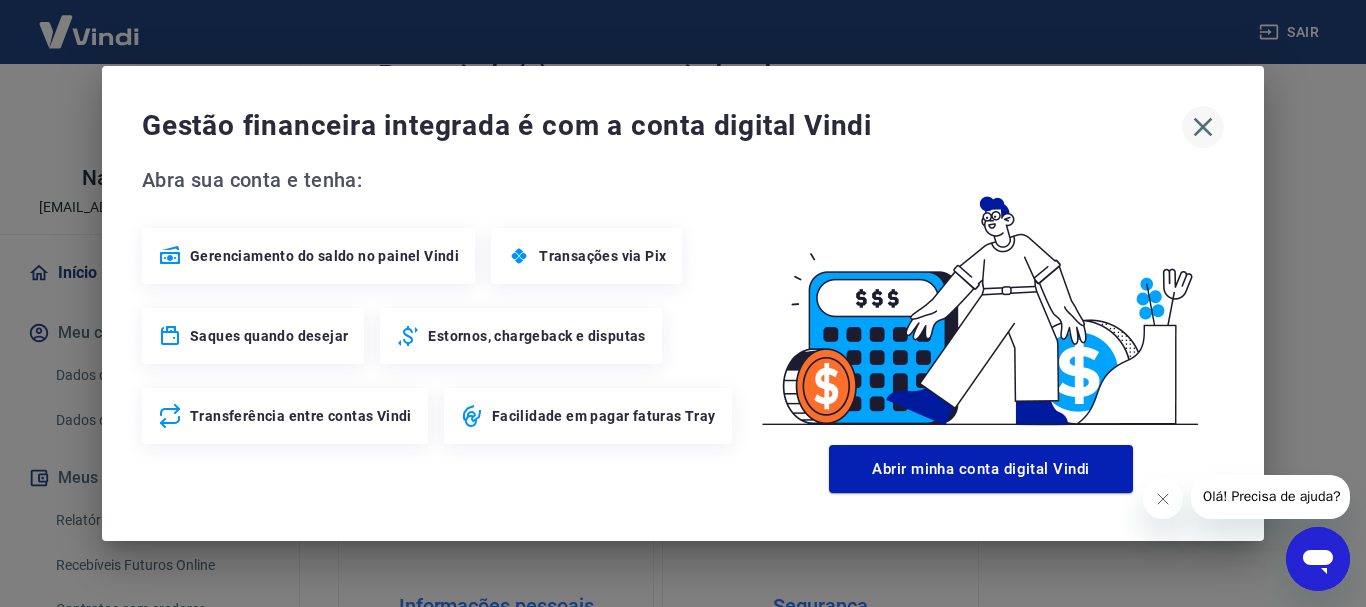 click 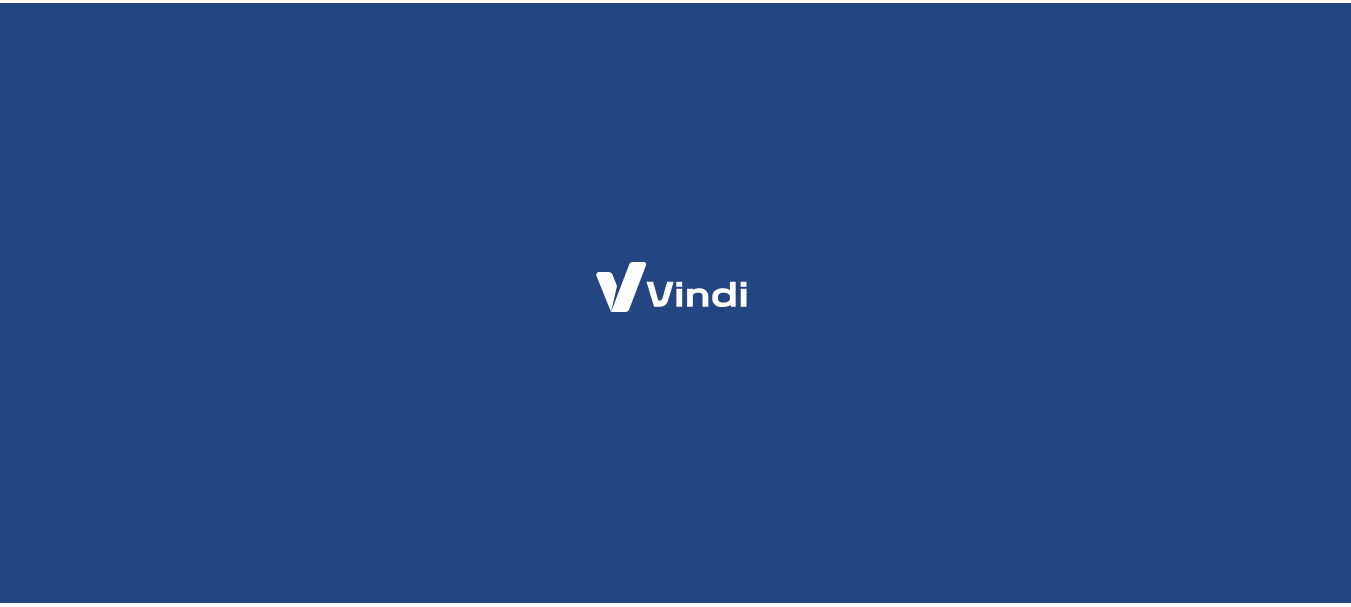 scroll, scrollTop: 0, scrollLeft: 0, axis: both 